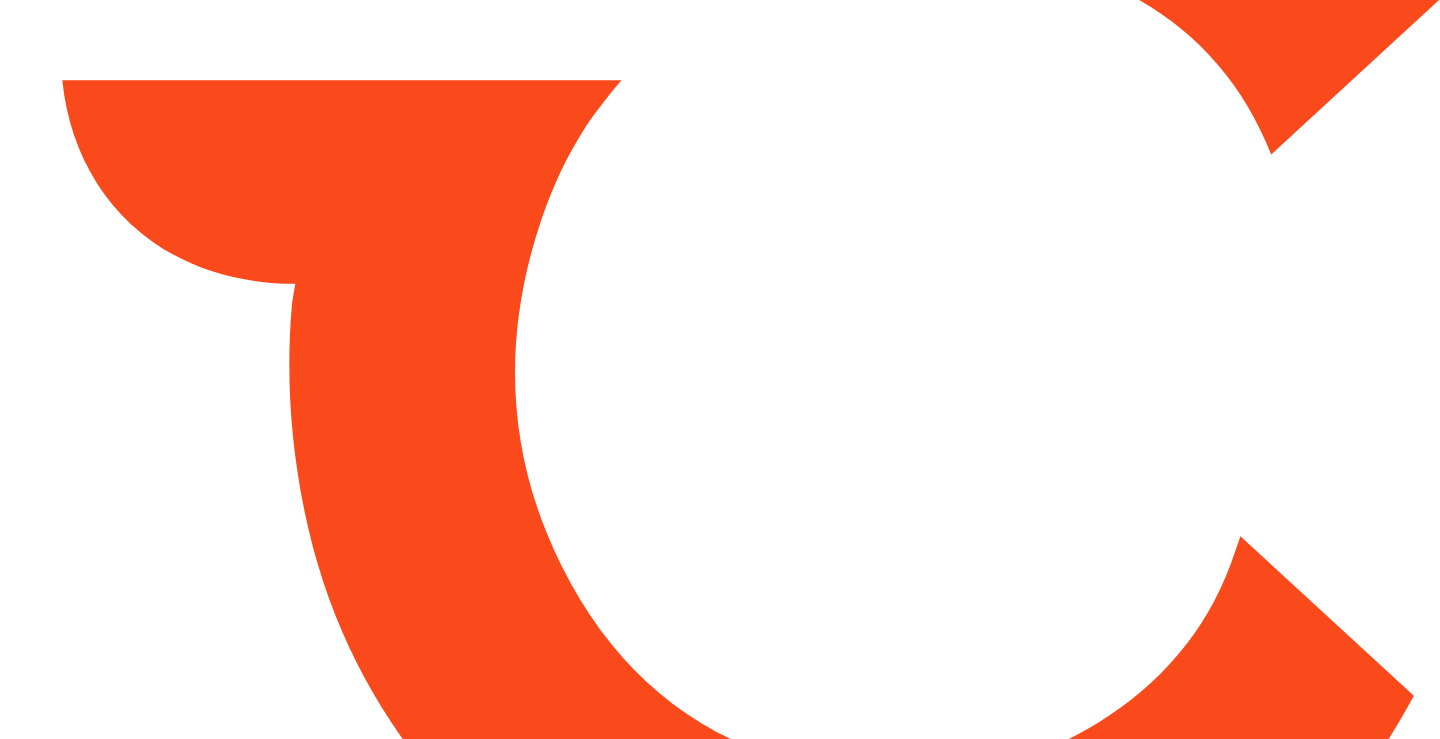 scroll, scrollTop: 0, scrollLeft: 0, axis: both 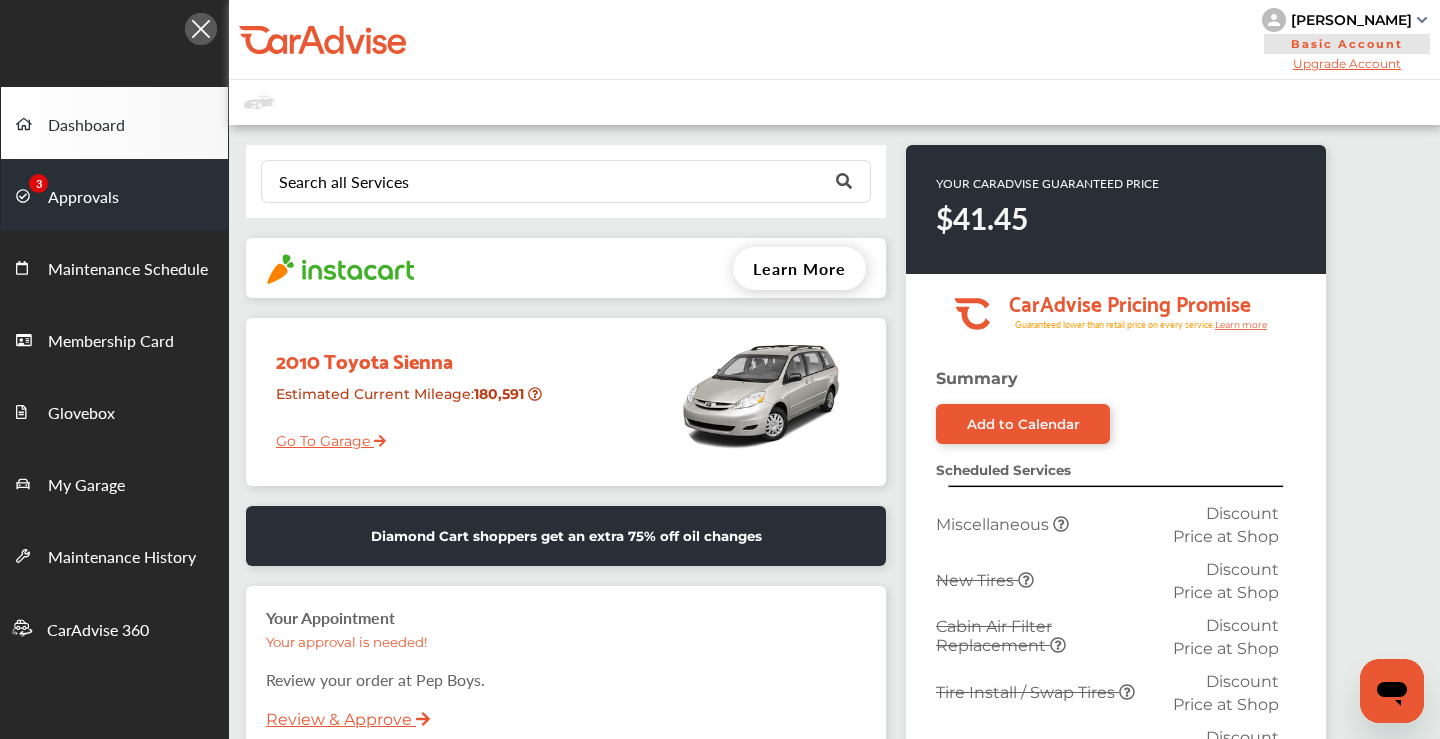 click on "Approvals" at bounding box center [114, 195] 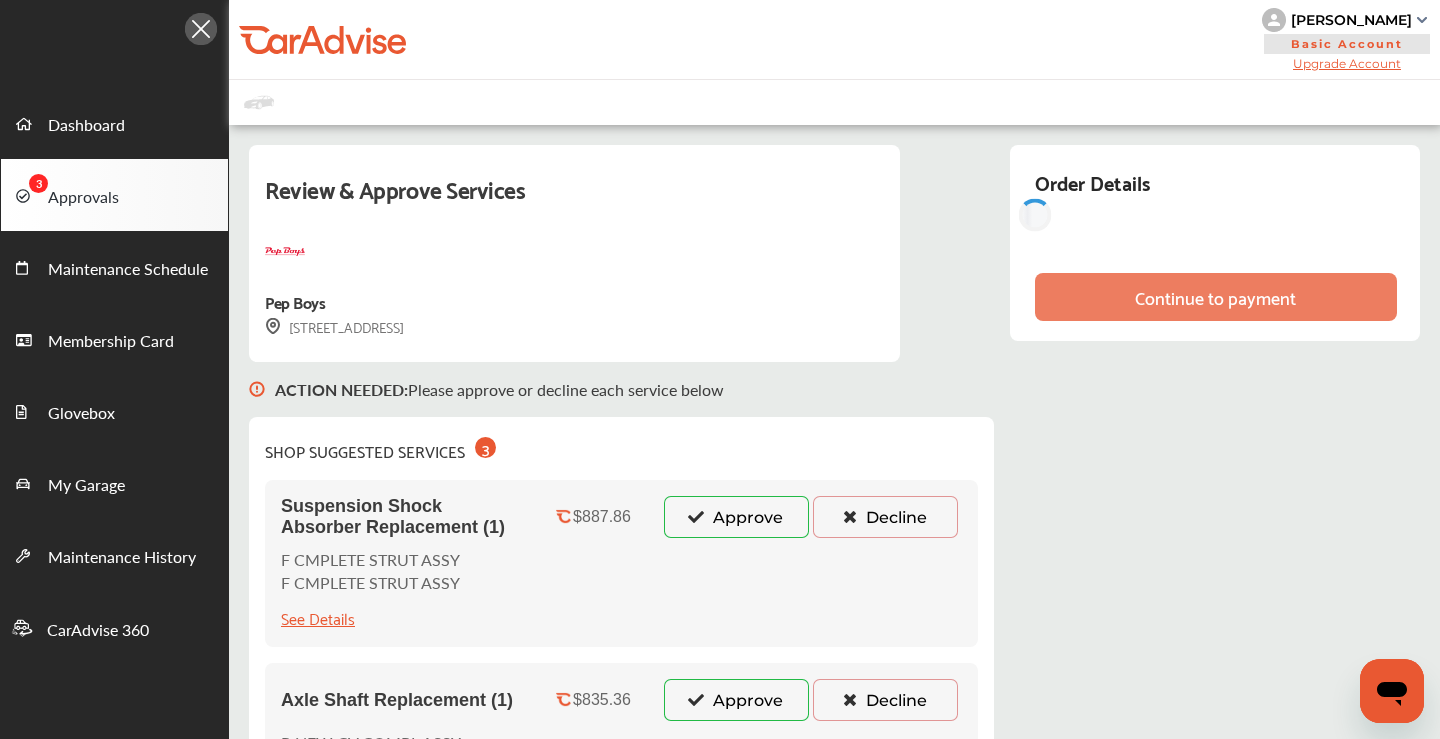 click on "Decline" at bounding box center (885, 517) 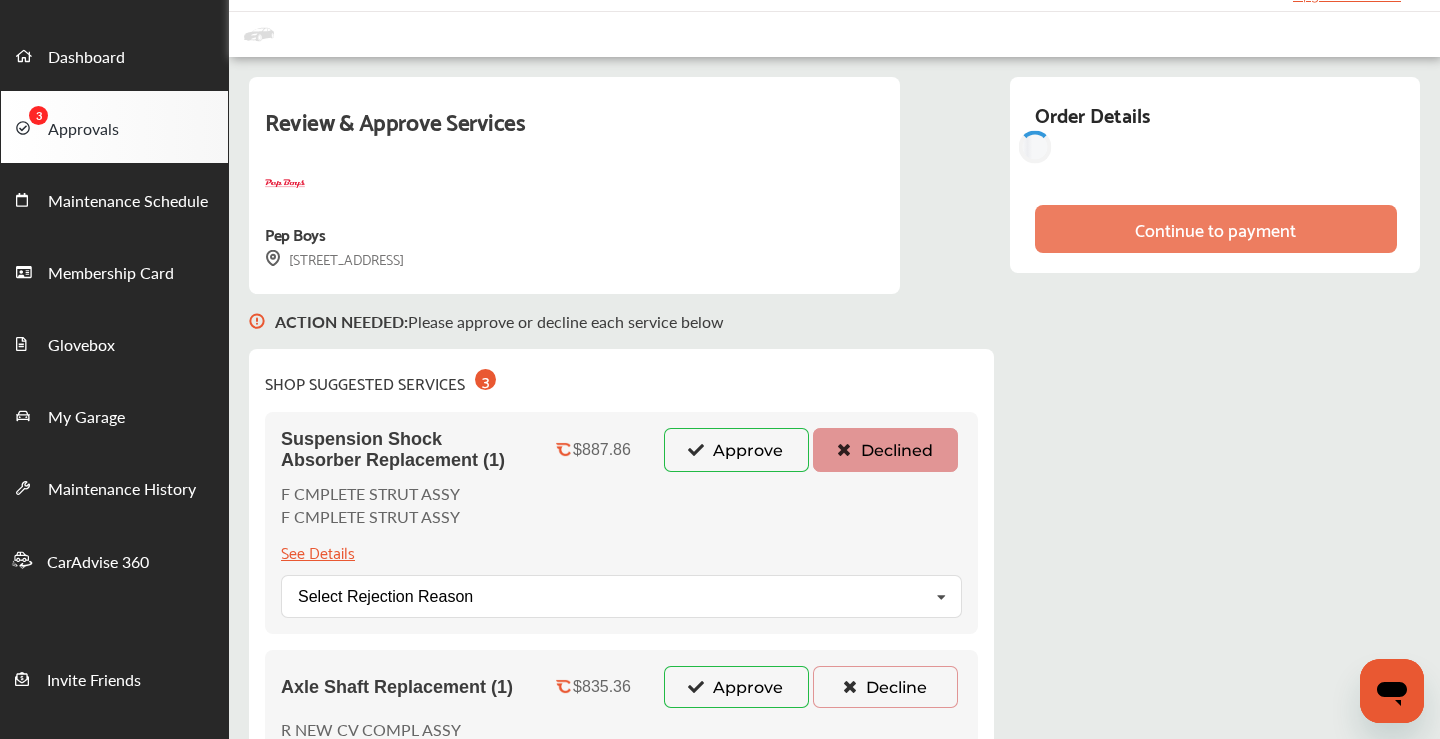 scroll, scrollTop: 156, scrollLeft: 0, axis: vertical 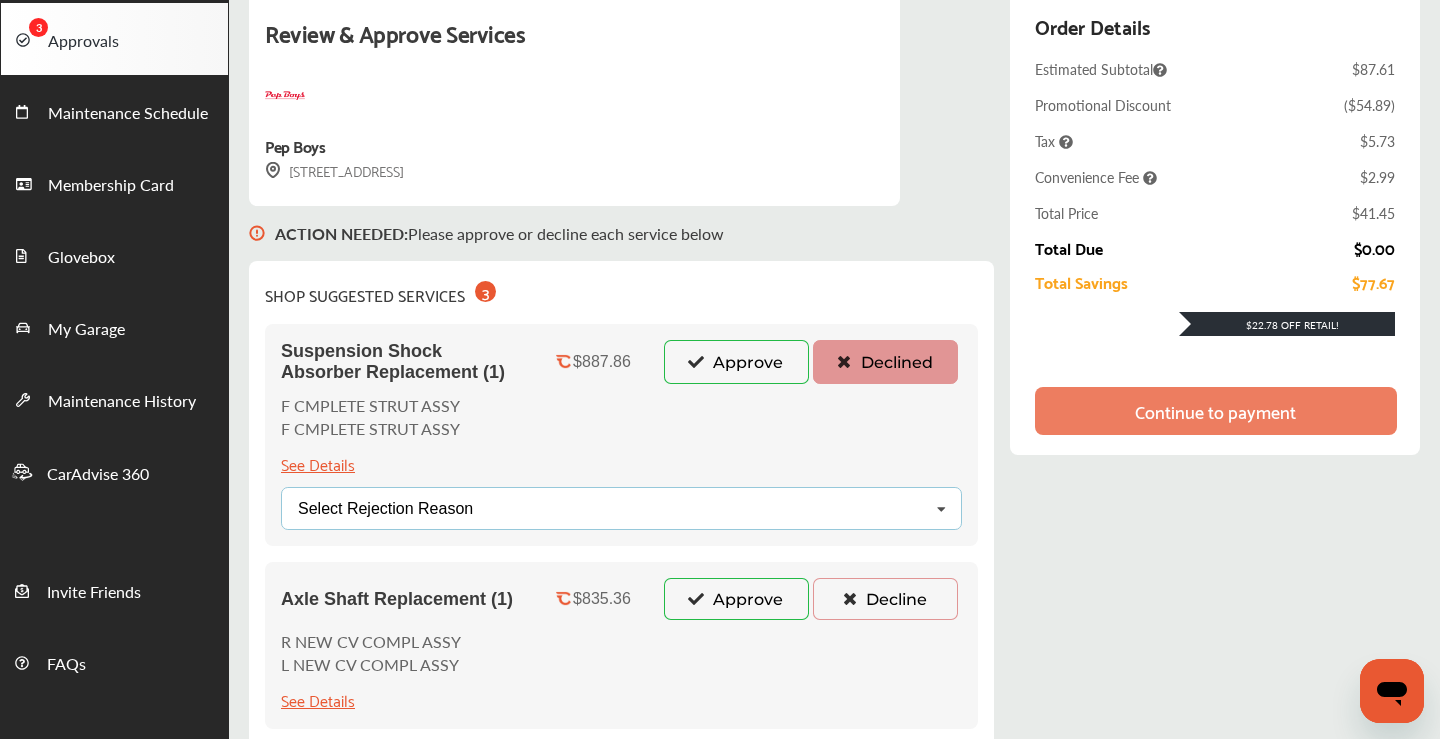 click on "Select Rejection Reason Price Not Required More Info Needed Other" at bounding box center (621, 508) 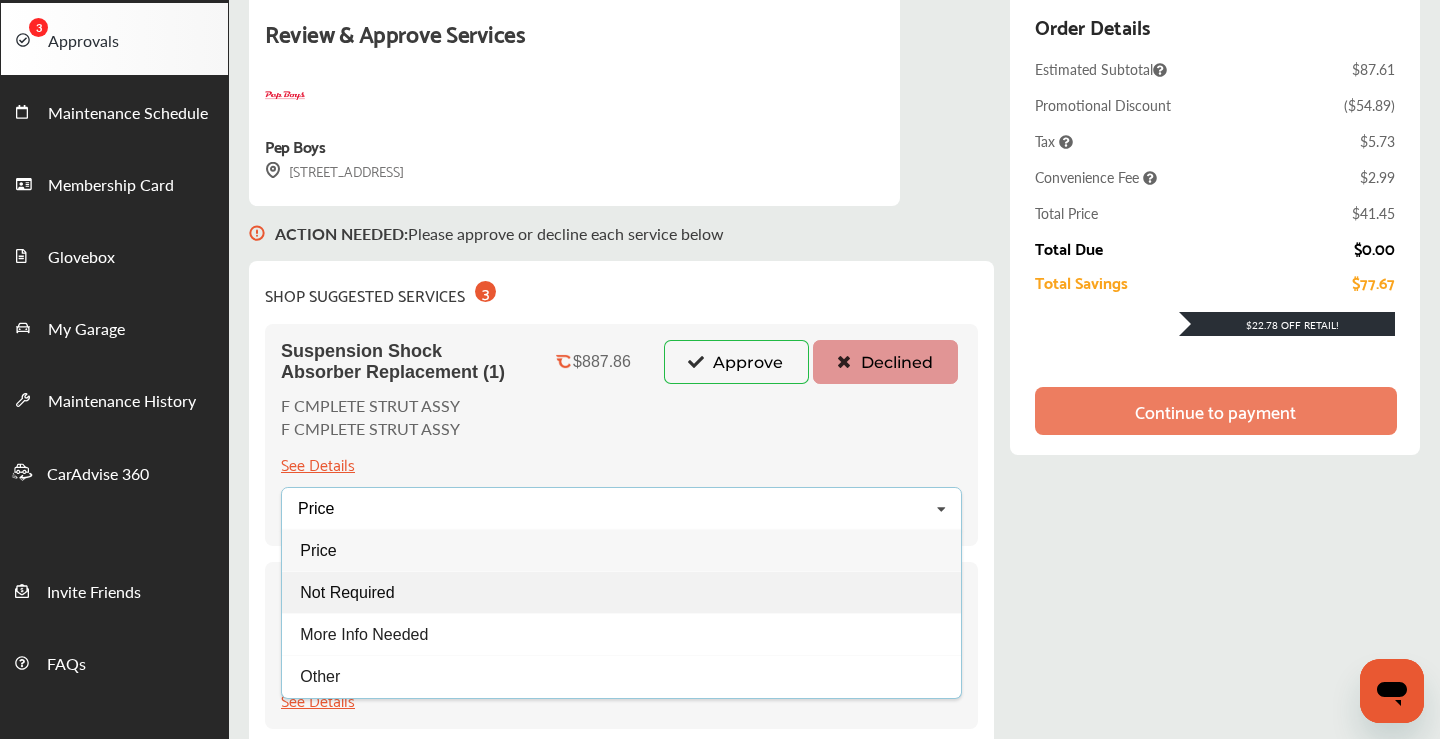 click on "Not Required" at bounding box center (621, 592) 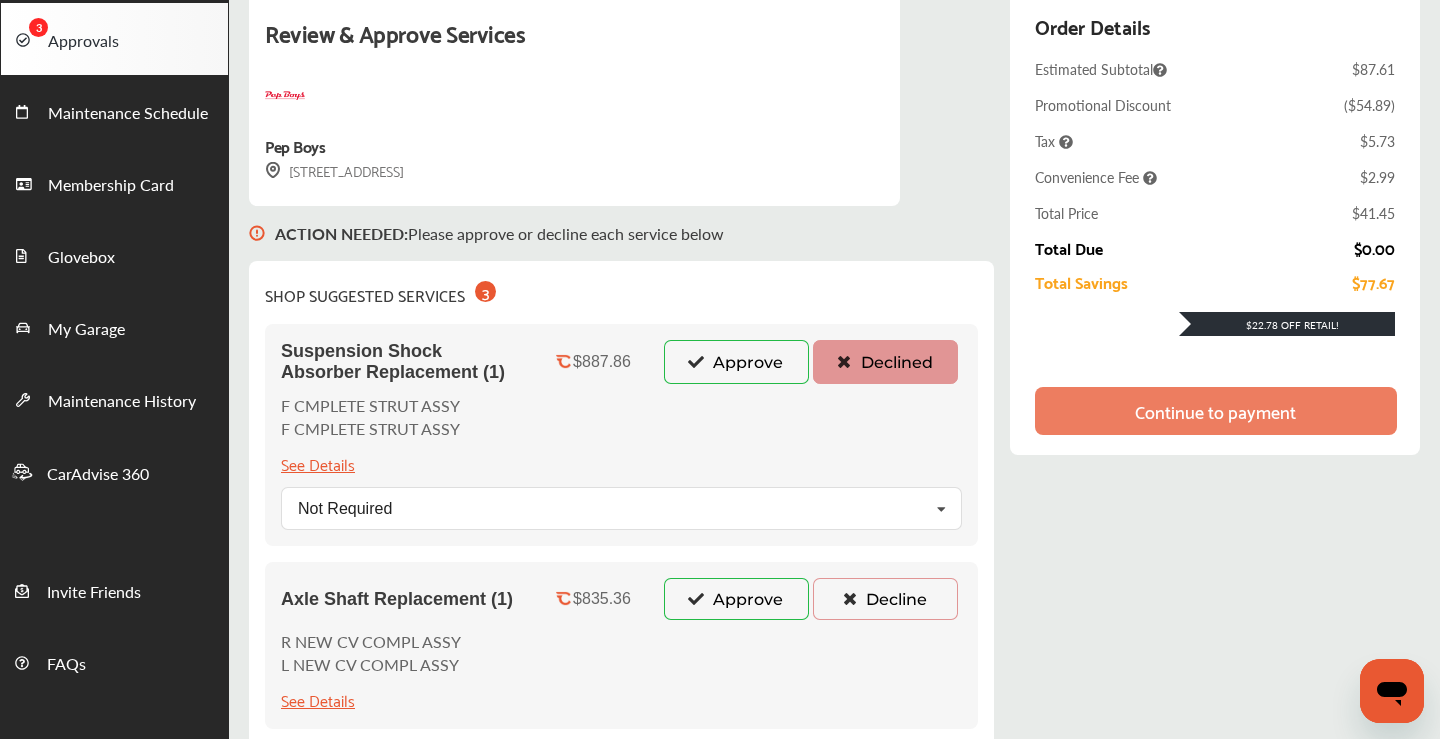 click on "Decline" at bounding box center (885, 599) 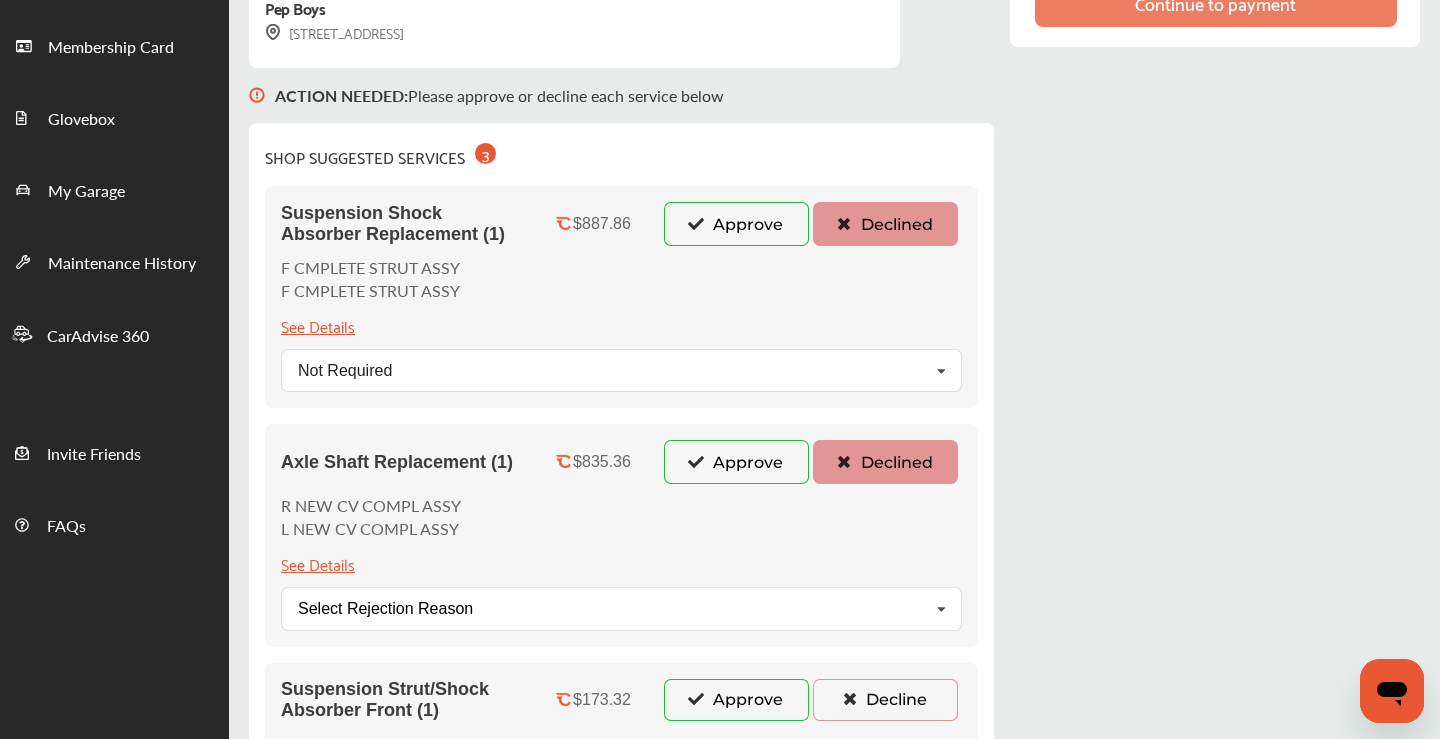 scroll, scrollTop: 364, scrollLeft: 0, axis: vertical 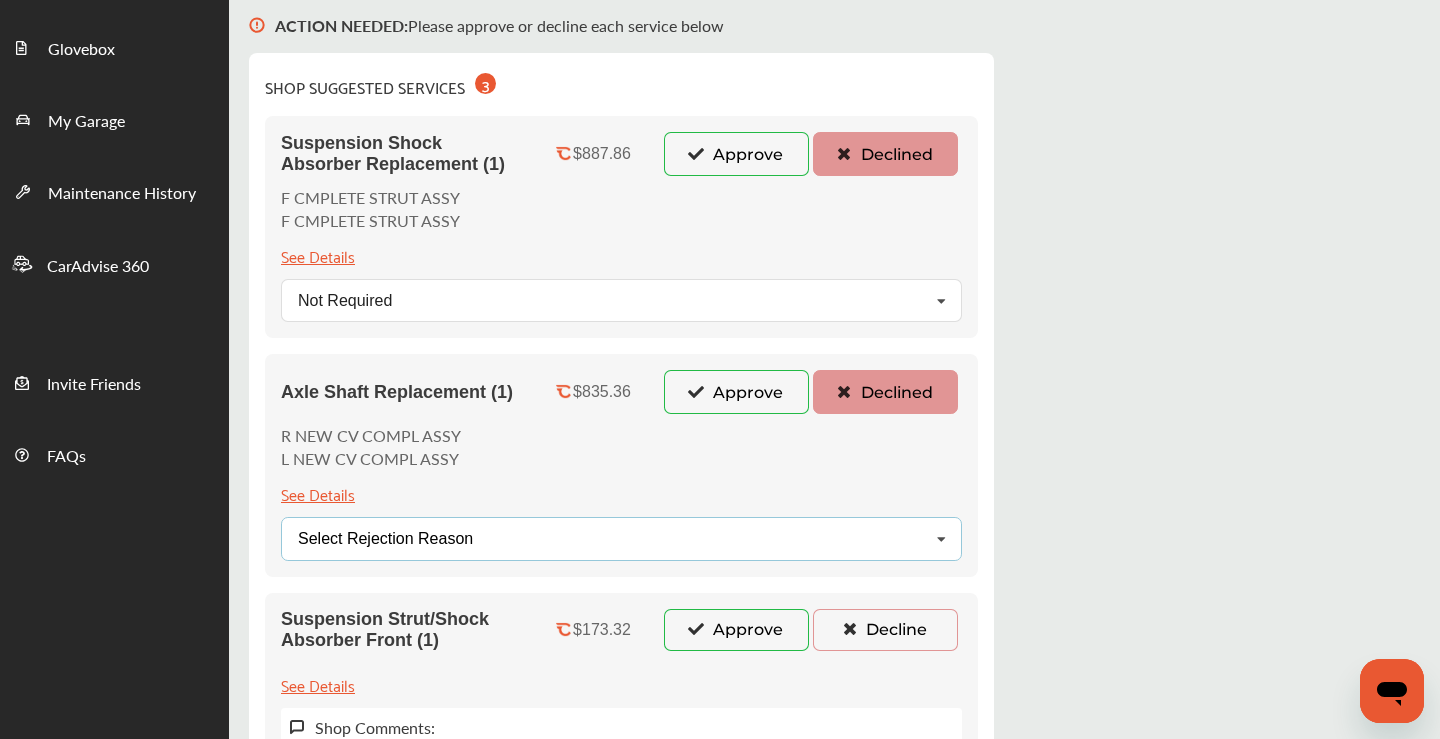 click on "Select Rejection Reason Price Not Required More Info Needed Other" at bounding box center (621, 538) 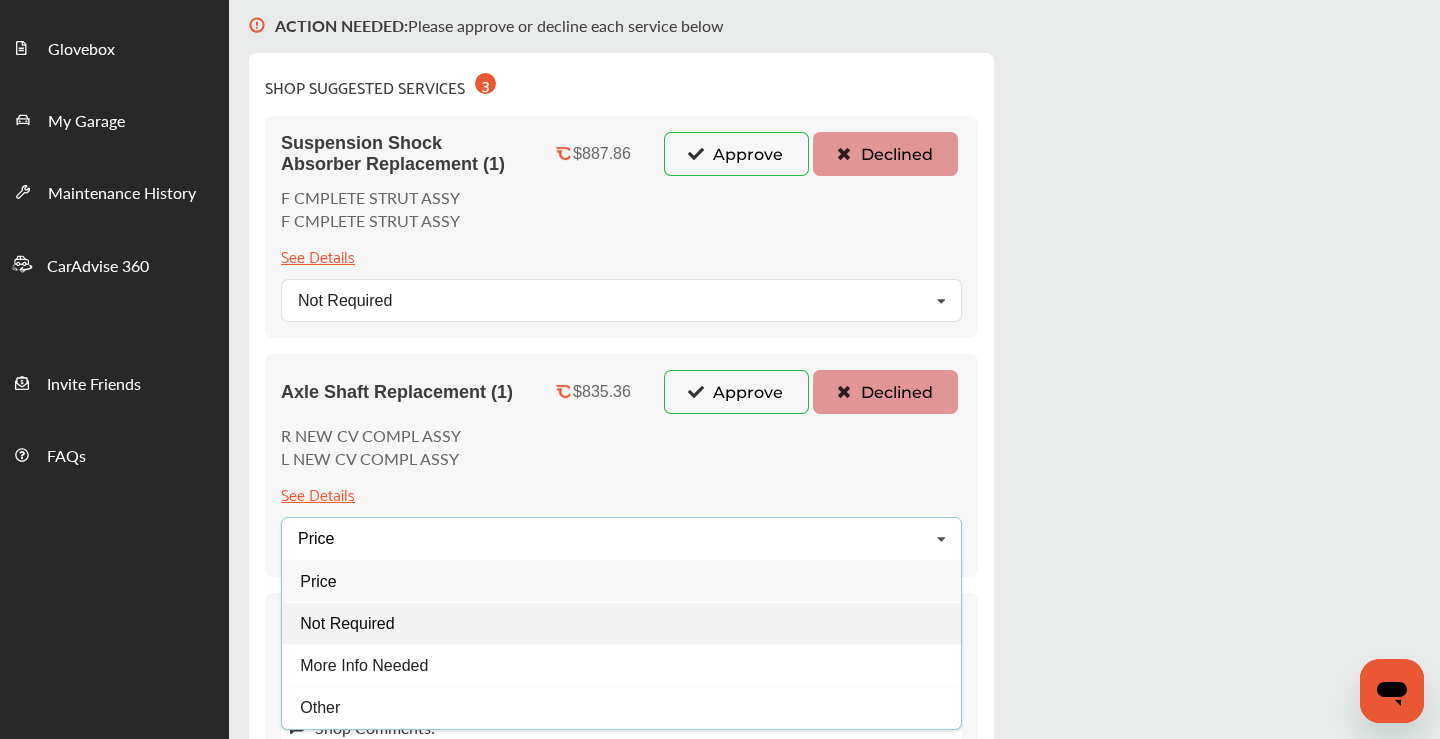 click on "Not Required" at bounding box center (621, 623) 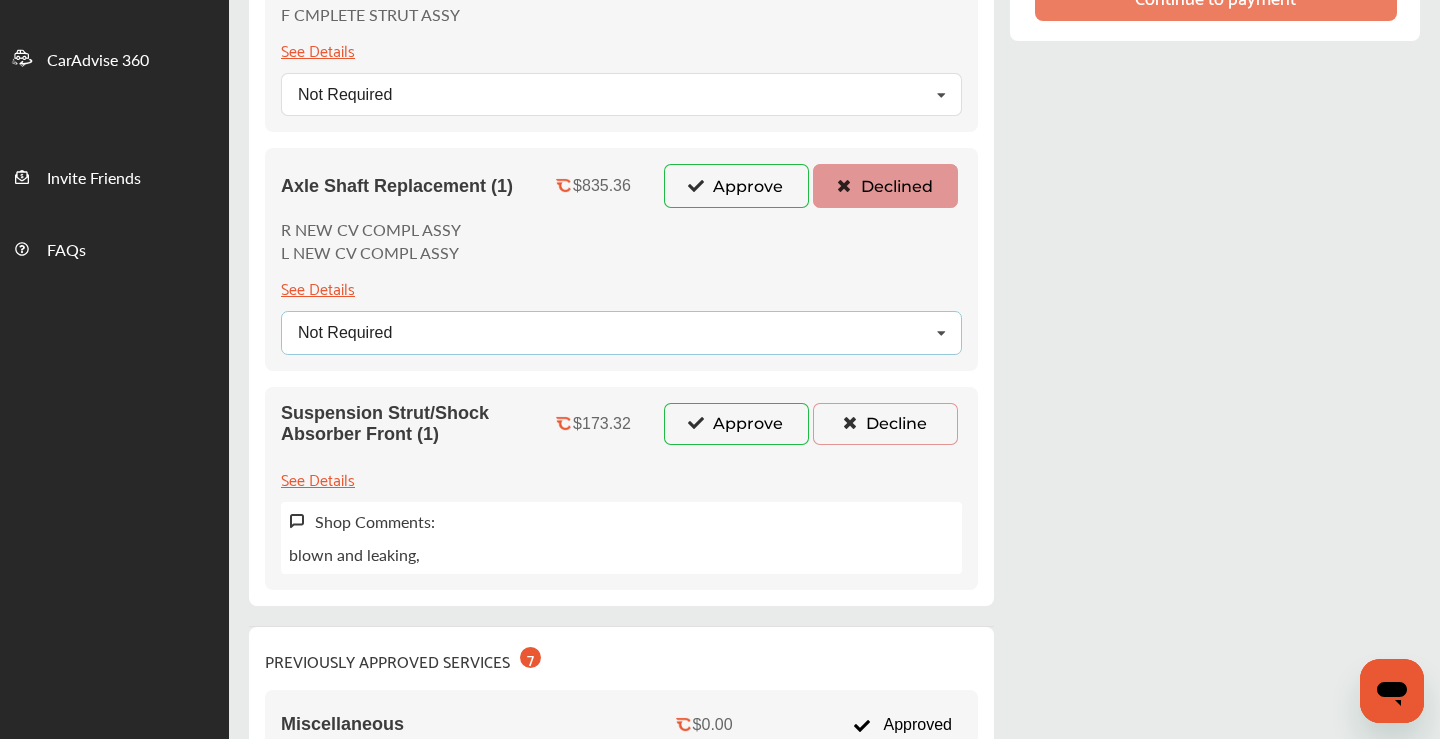 scroll, scrollTop: 657, scrollLeft: 0, axis: vertical 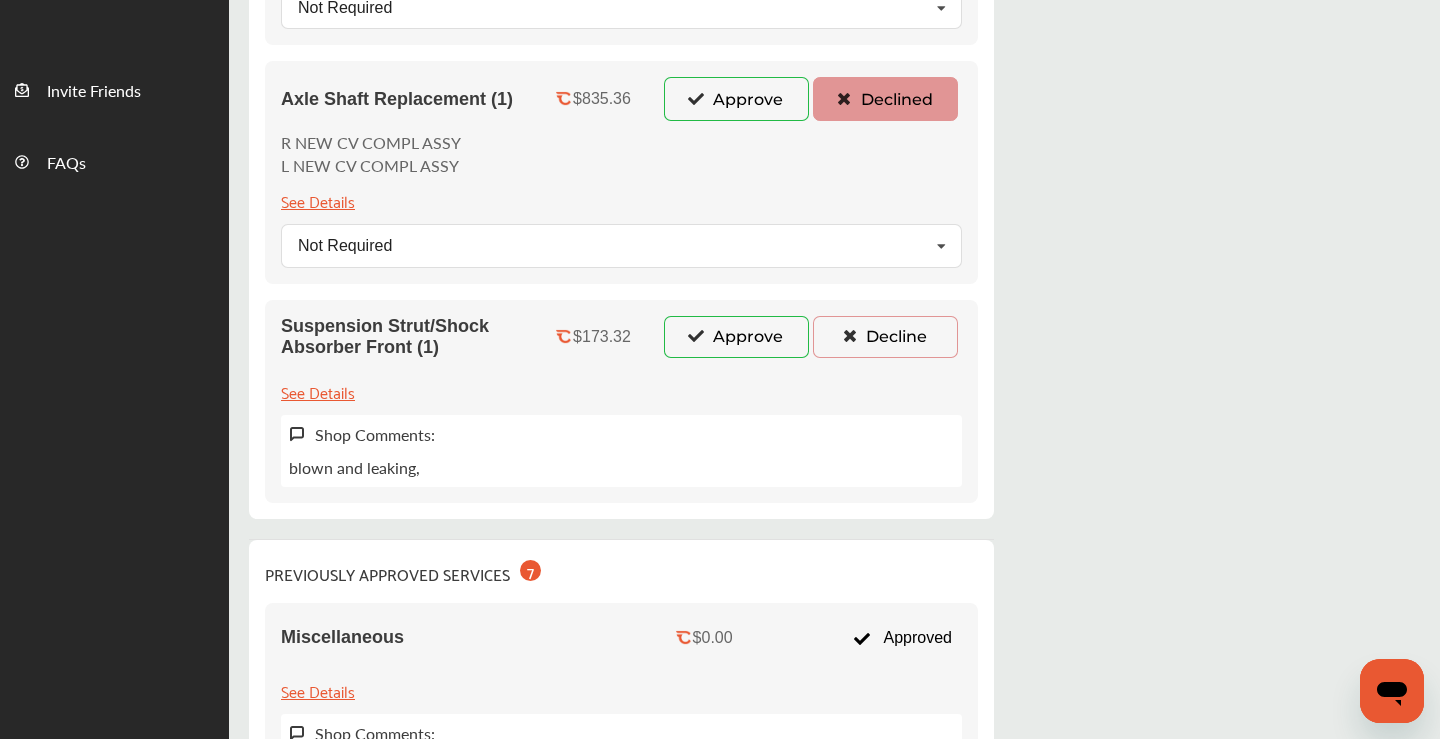 click on "Decline" at bounding box center (885, 337) 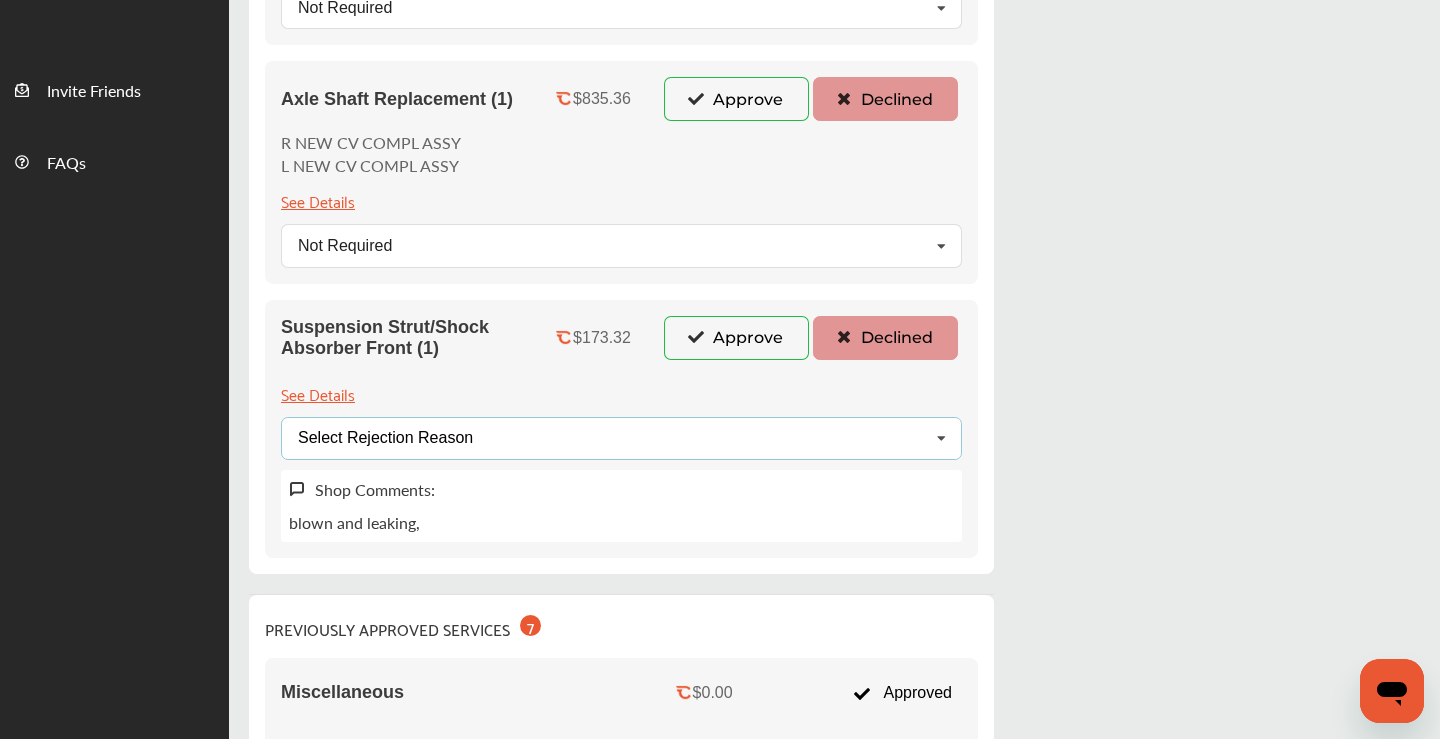 click on "Select Rejection Reason Price Not Required More Info Needed Other" at bounding box center (621, 438) 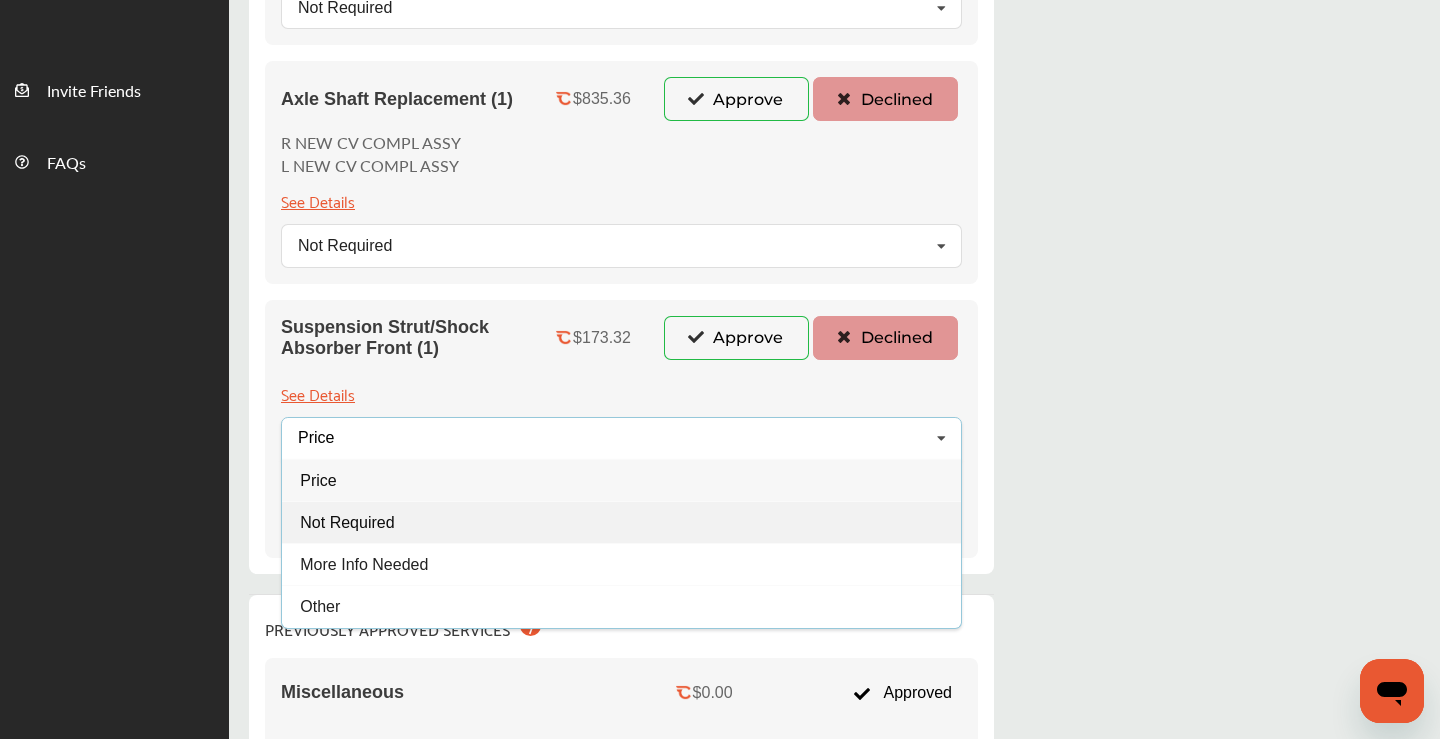 click on "Not Required" at bounding box center [621, 522] 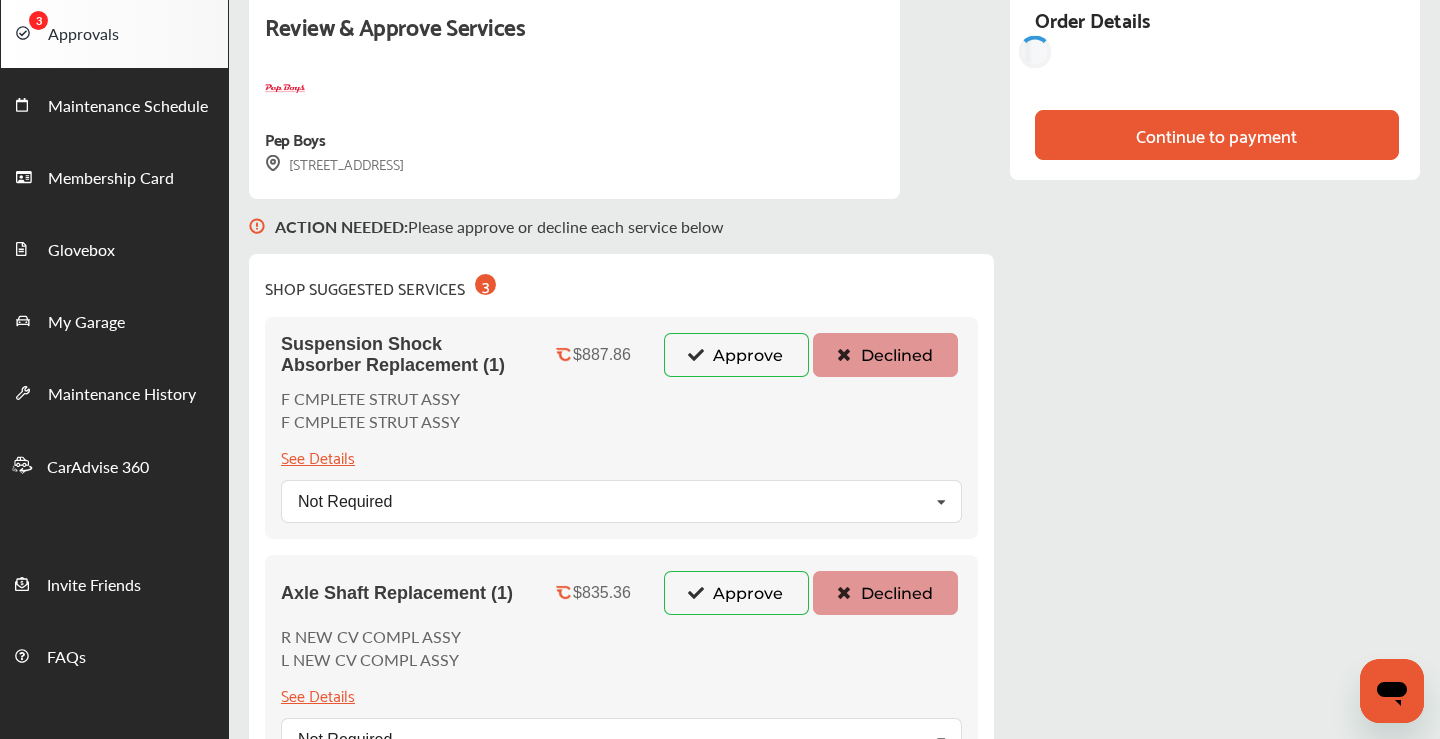 scroll, scrollTop: 0, scrollLeft: 0, axis: both 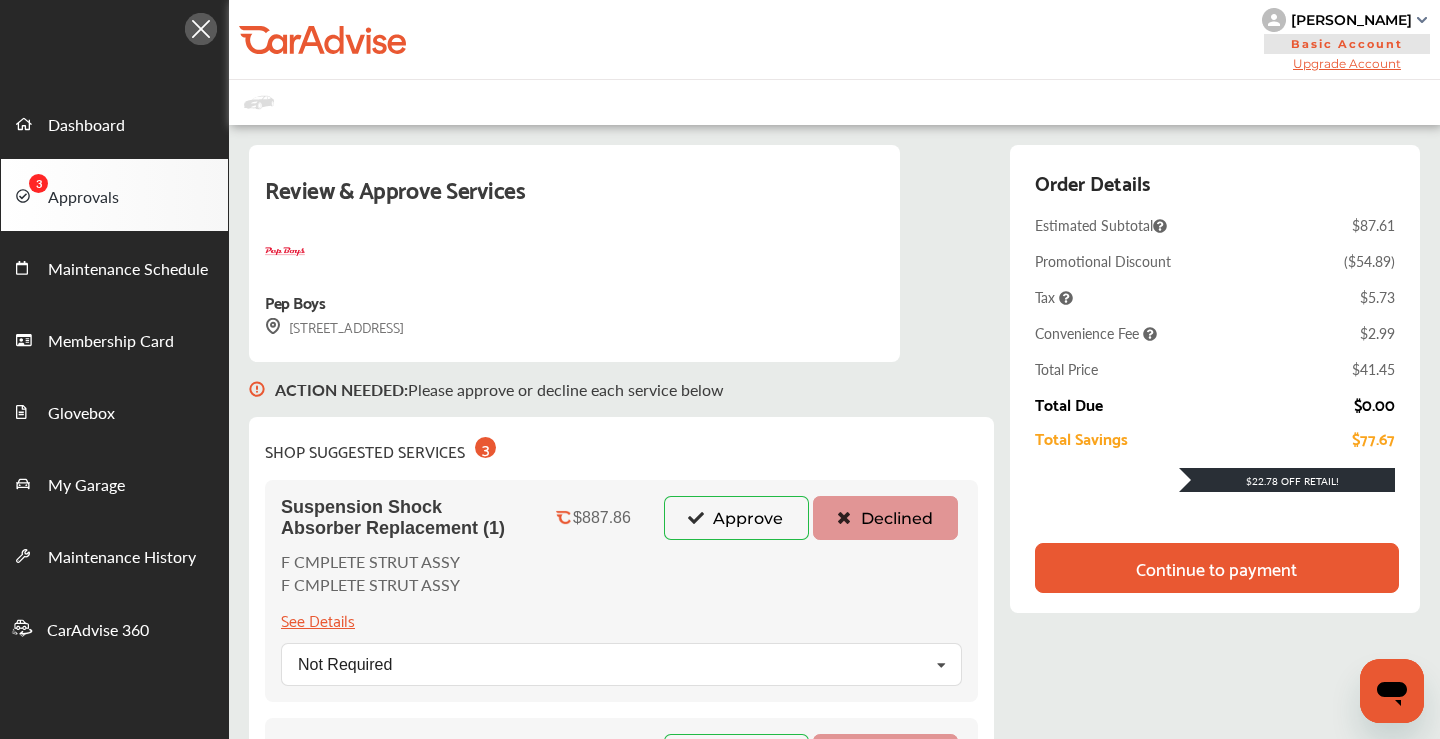 click on "Continue to payment" at bounding box center [1216, 568] 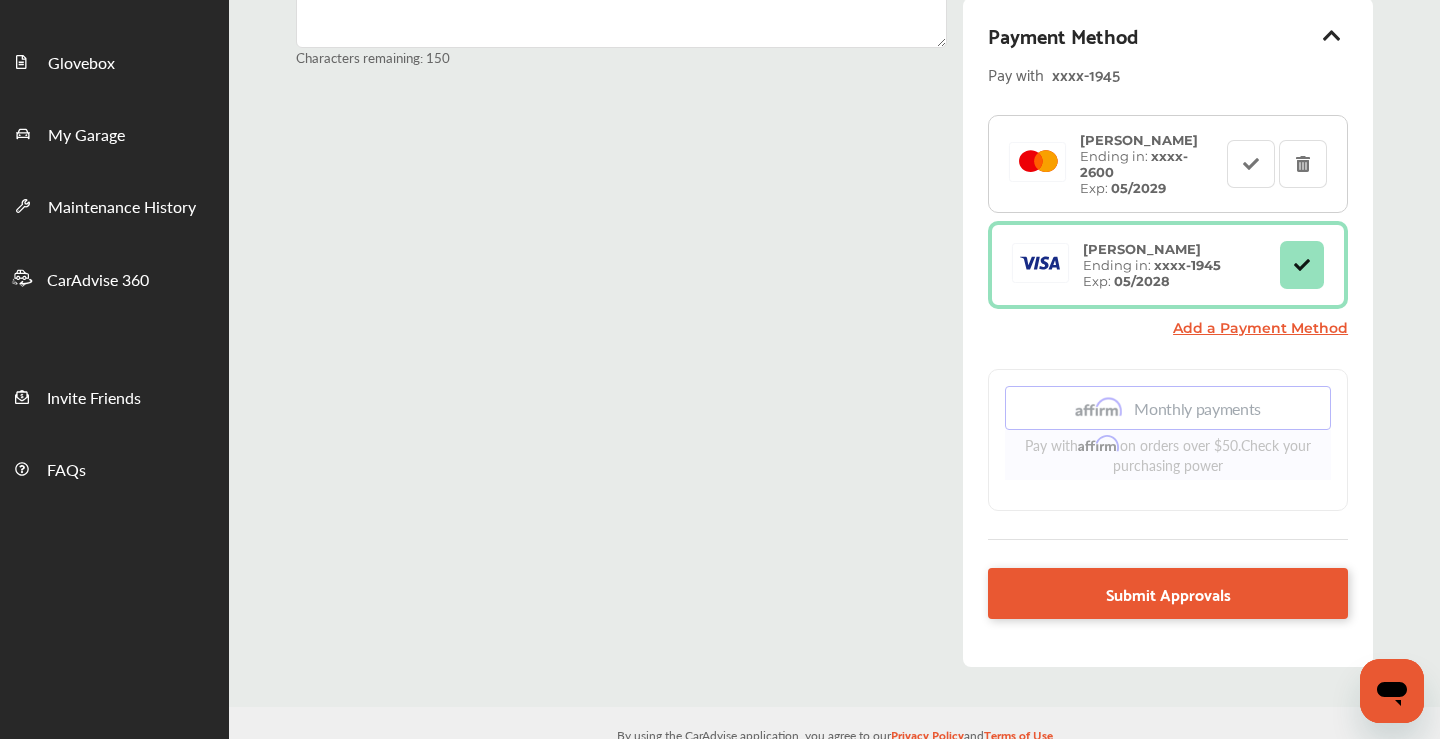 scroll, scrollTop: 352, scrollLeft: 0, axis: vertical 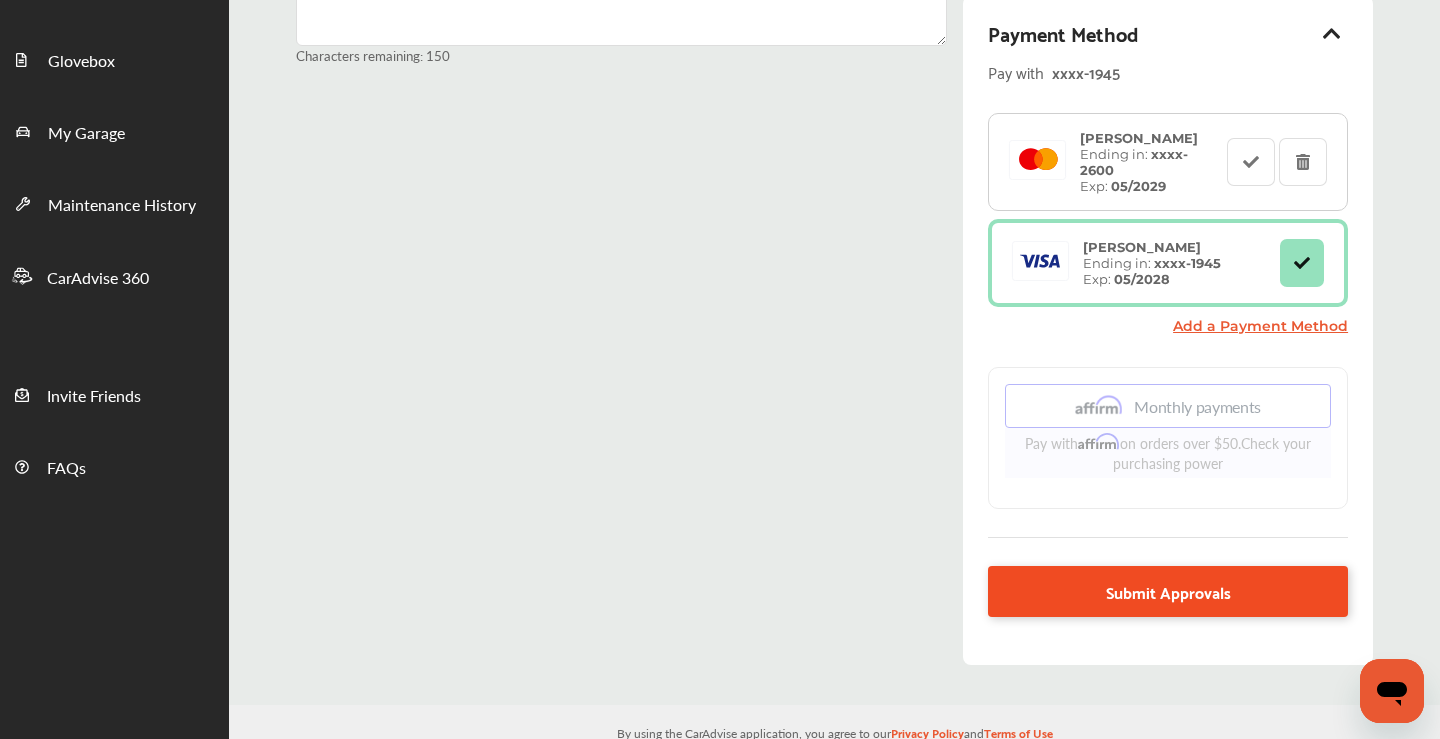 click on "Submit Approvals" at bounding box center [1168, 591] 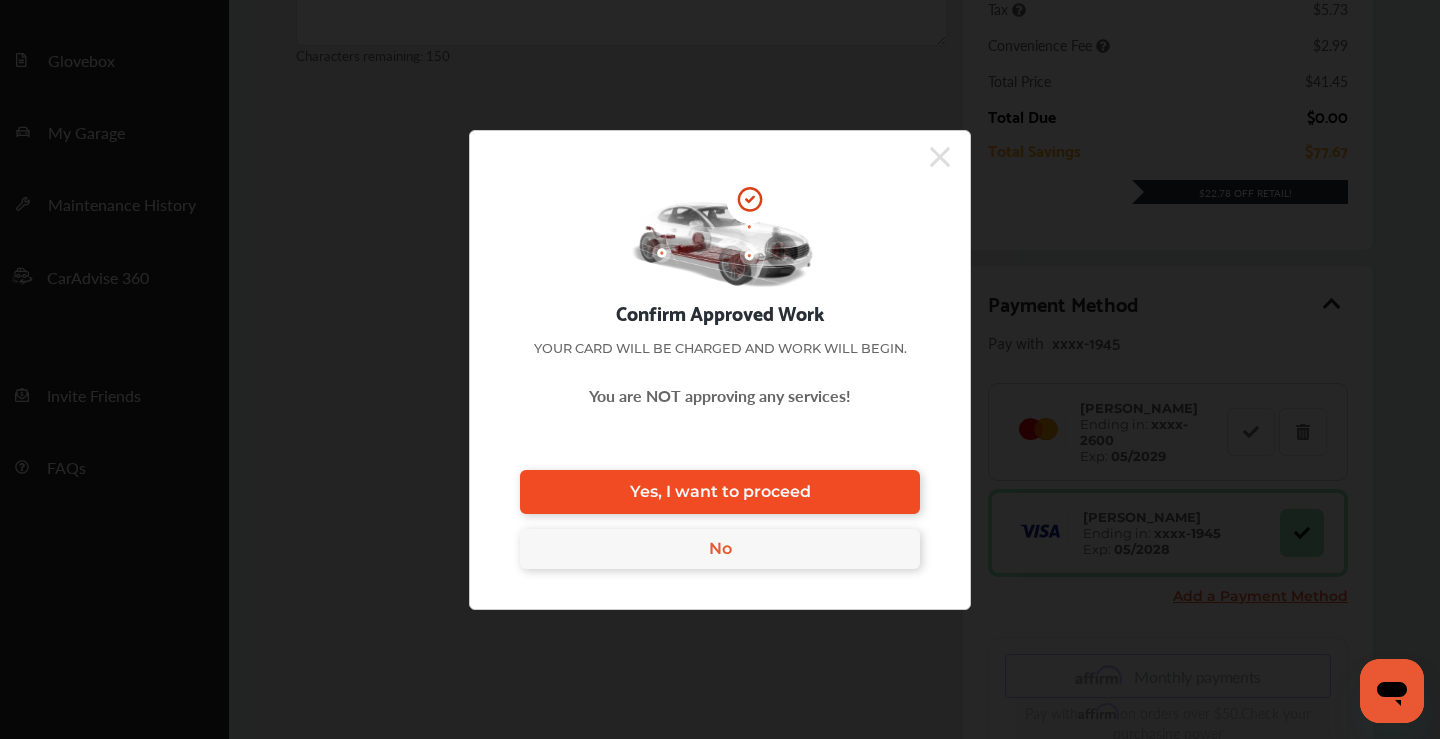 click on "Yes, I want to proceed" at bounding box center [720, 492] 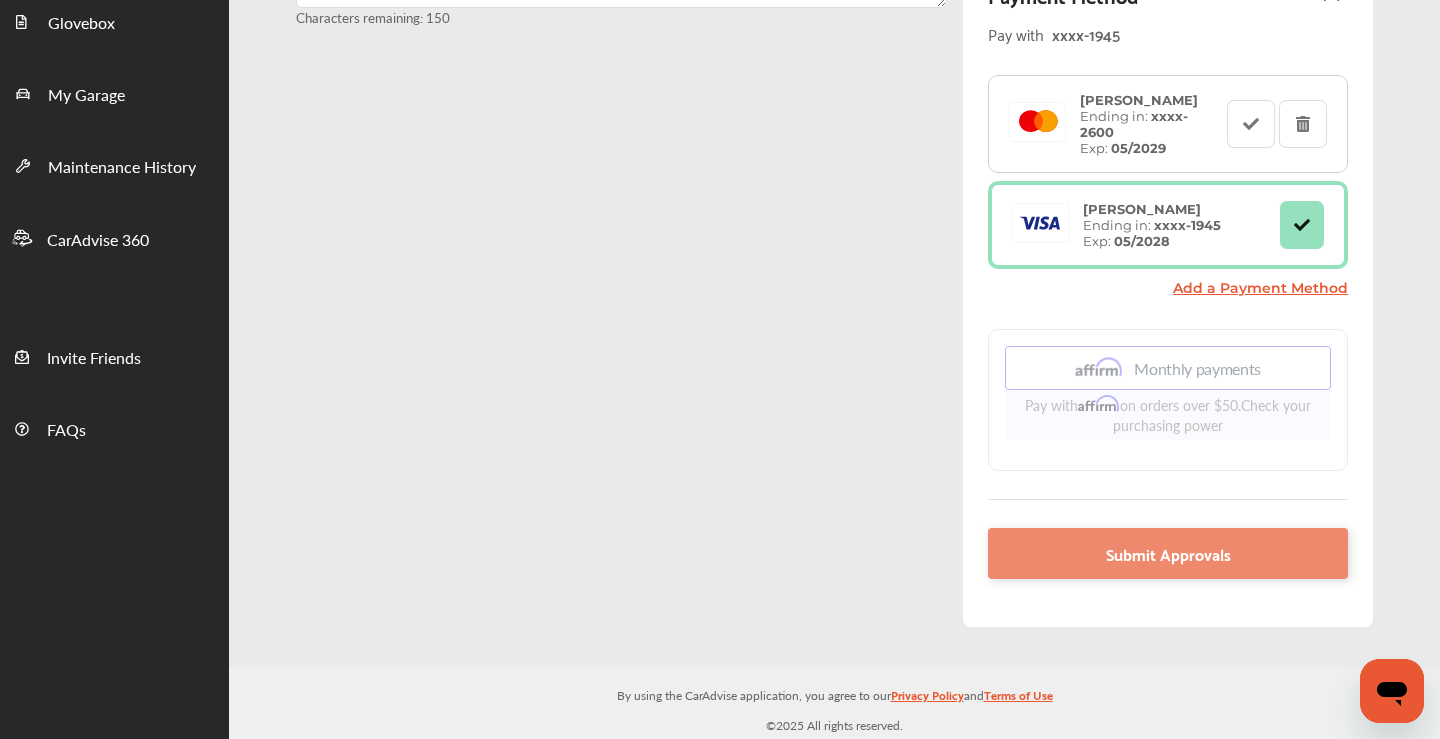 scroll, scrollTop: 671, scrollLeft: 0, axis: vertical 